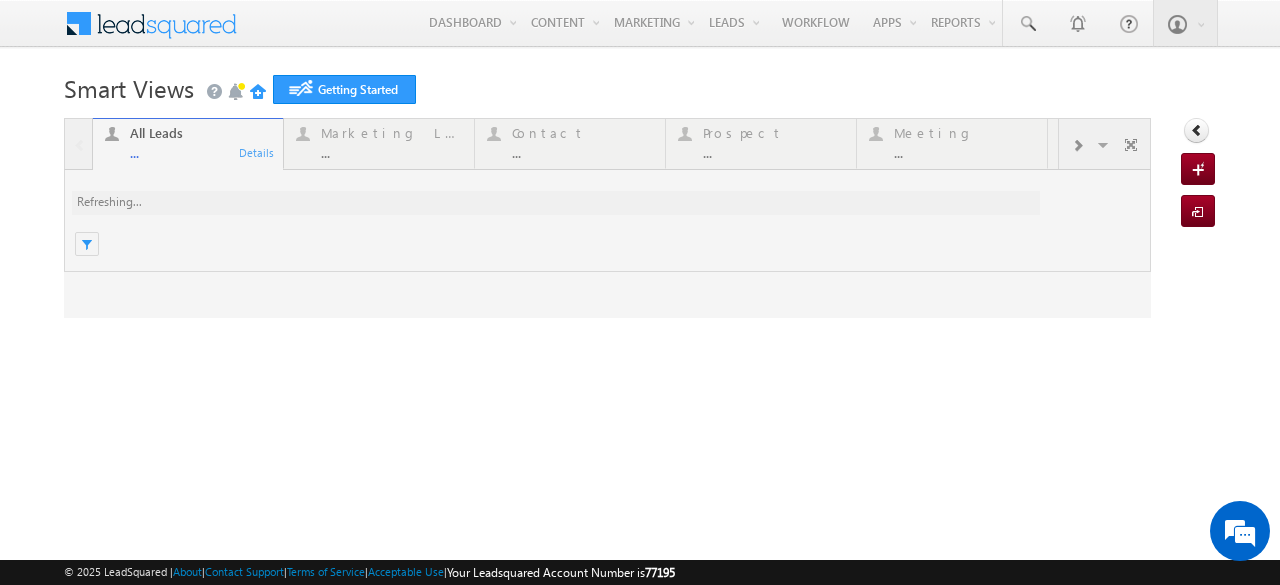 scroll, scrollTop: 0, scrollLeft: 0, axis: both 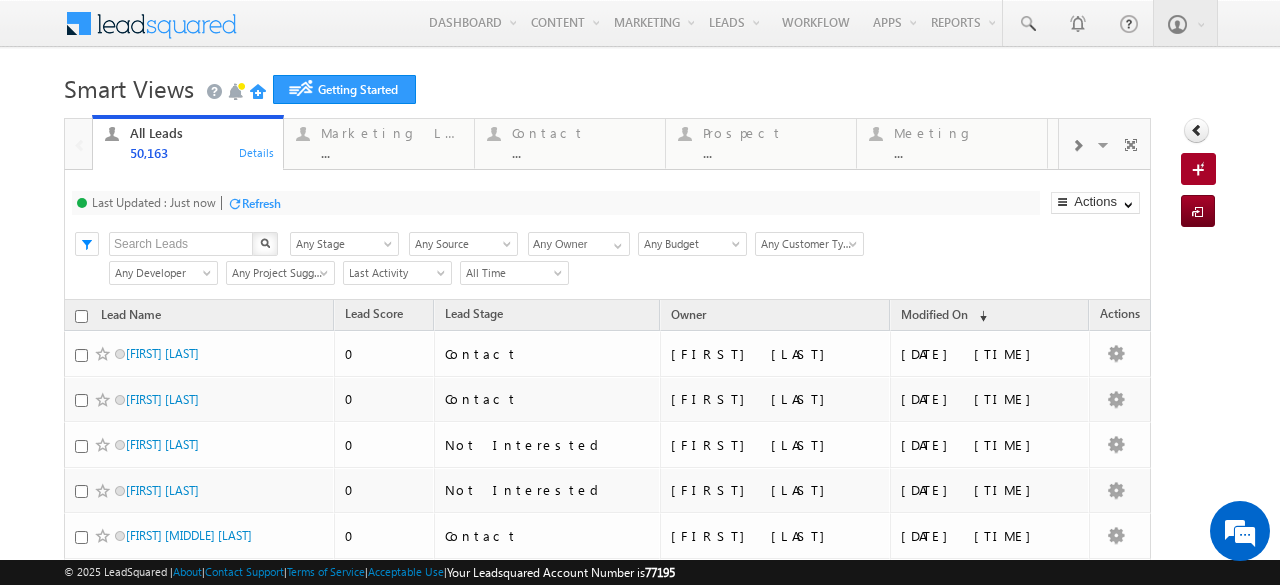 click at bounding box center [78, 19] 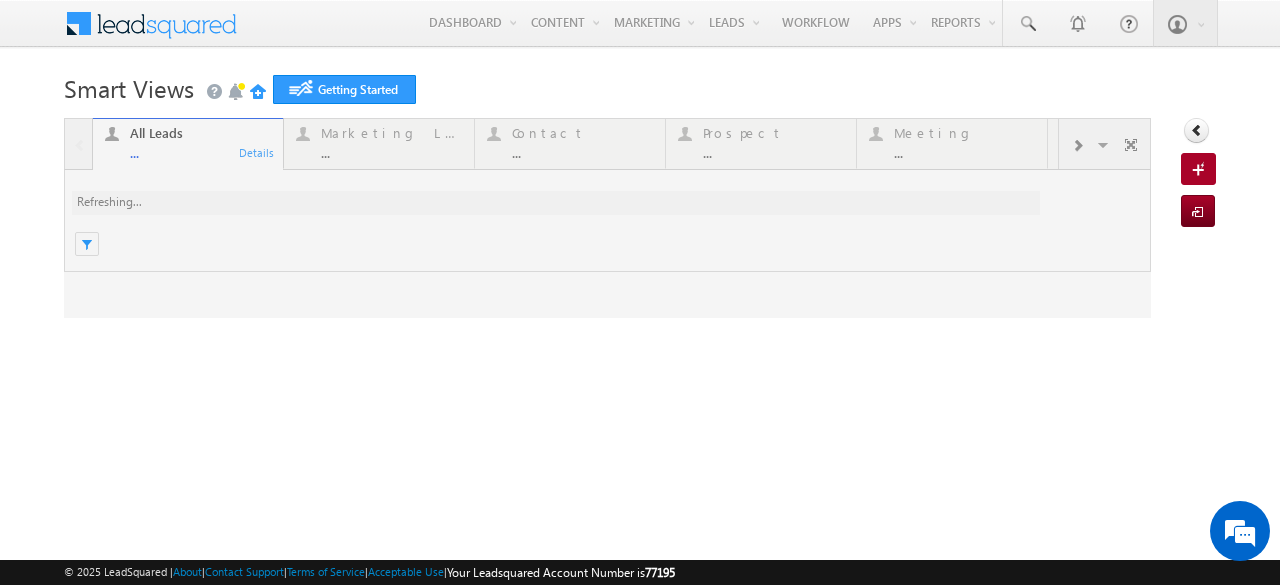 scroll, scrollTop: 0, scrollLeft: 0, axis: both 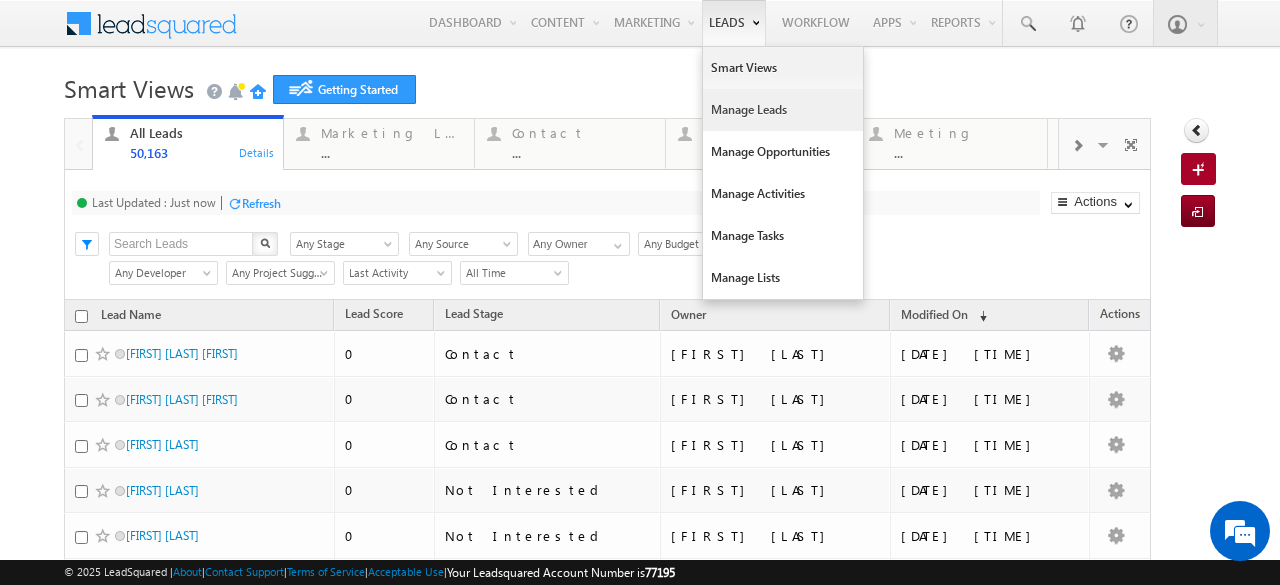 click on "Manage Leads" at bounding box center (783, 110) 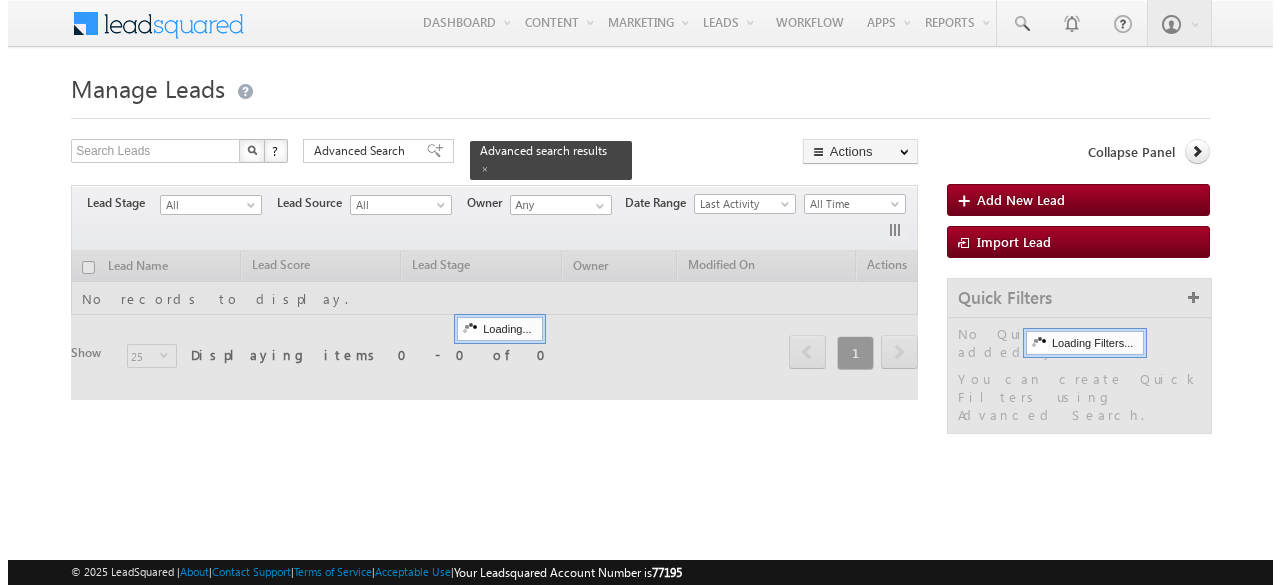 scroll, scrollTop: 0, scrollLeft: 0, axis: both 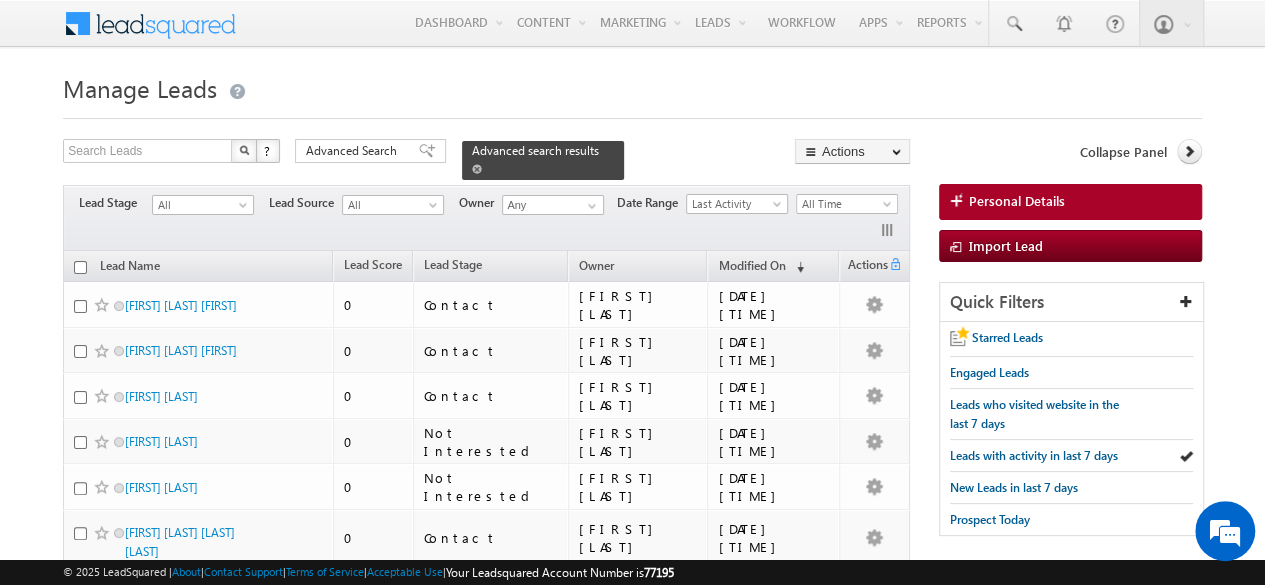 click on "Advanced search results" at bounding box center [535, 150] 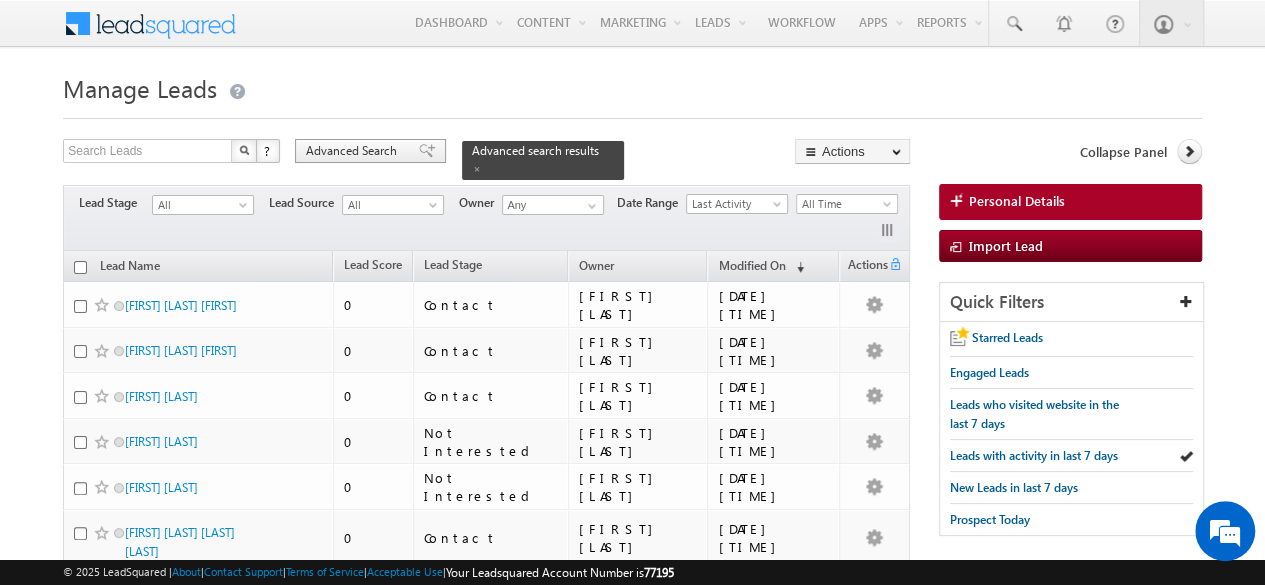 click at bounding box center (427, 151) 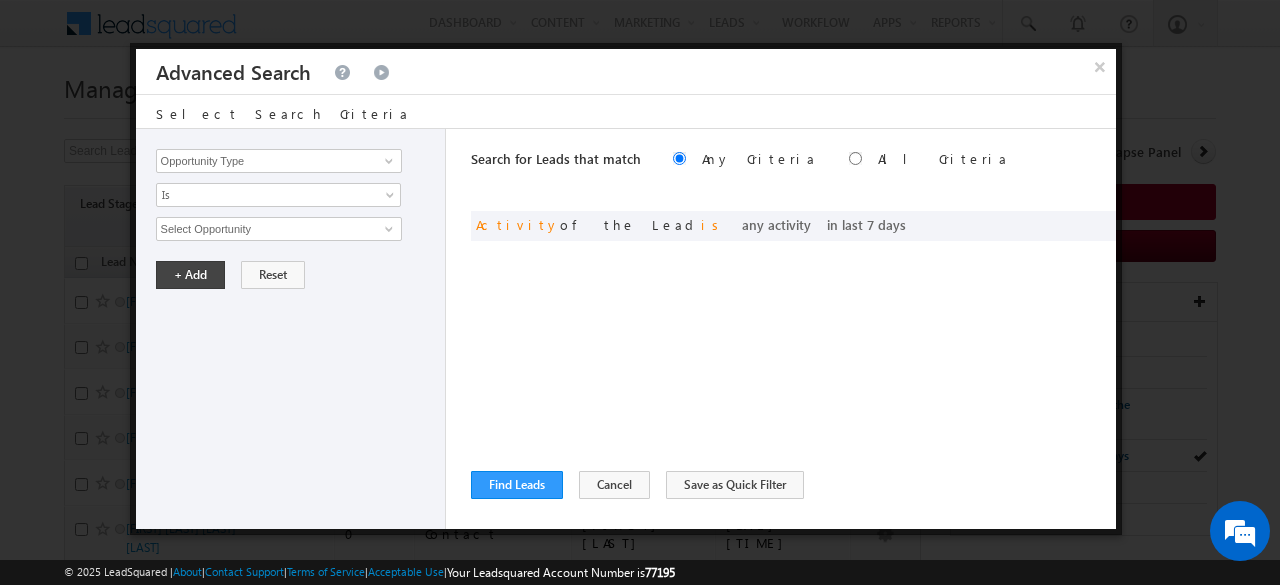 scroll, scrollTop: 0, scrollLeft: 0, axis: both 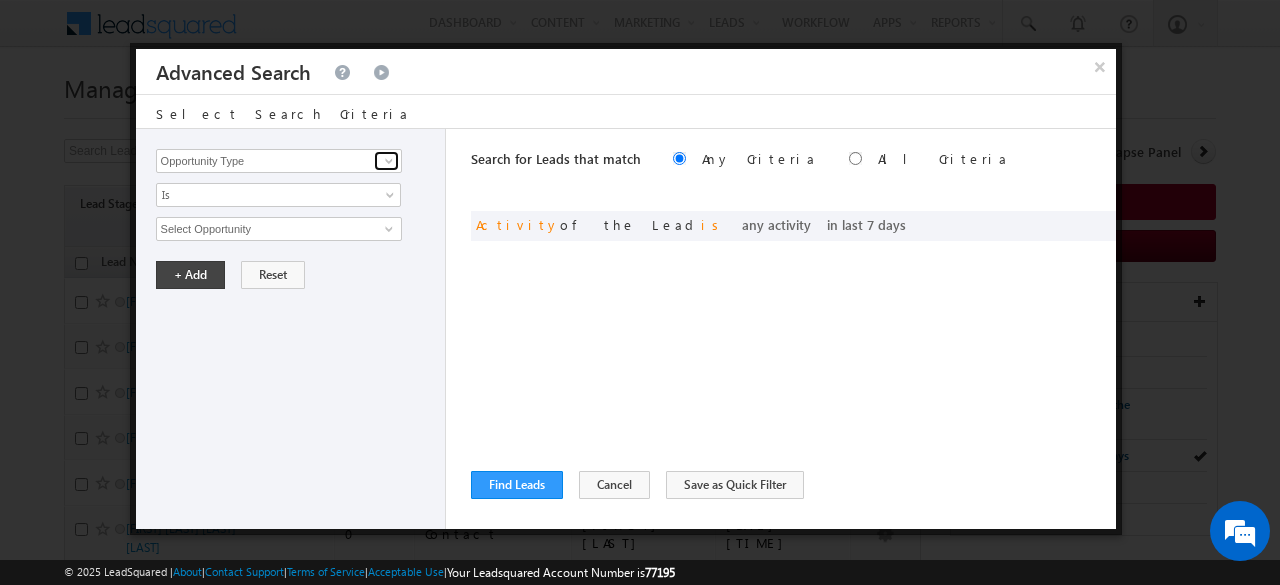 click at bounding box center (389, 161) 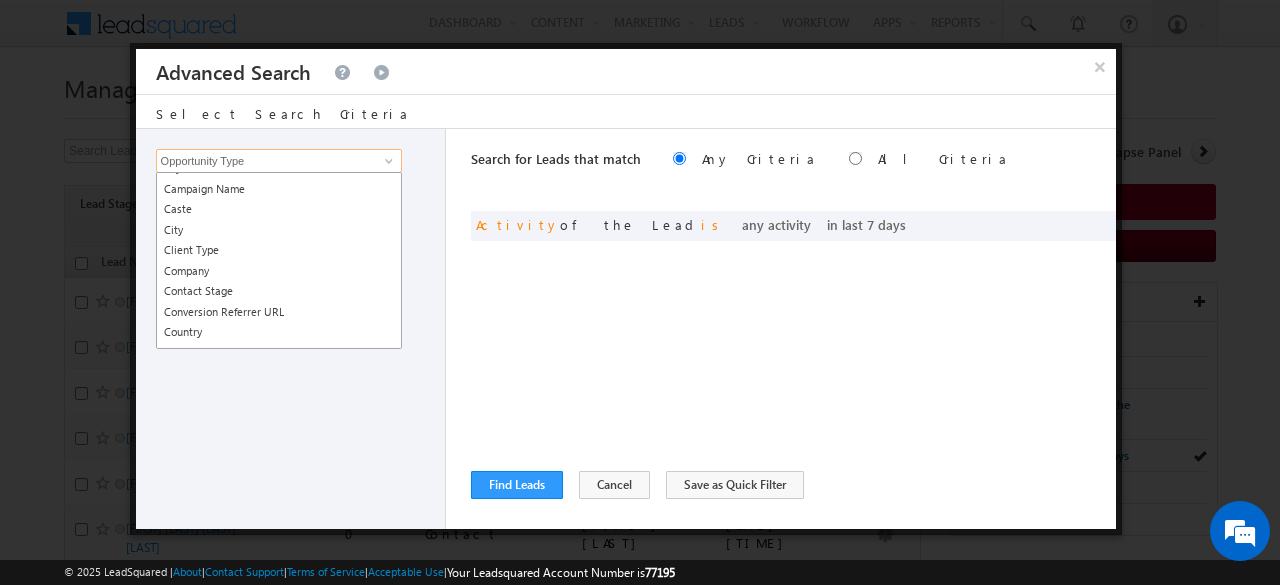 scroll, scrollTop: 0, scrollLeft: 0, axis: both 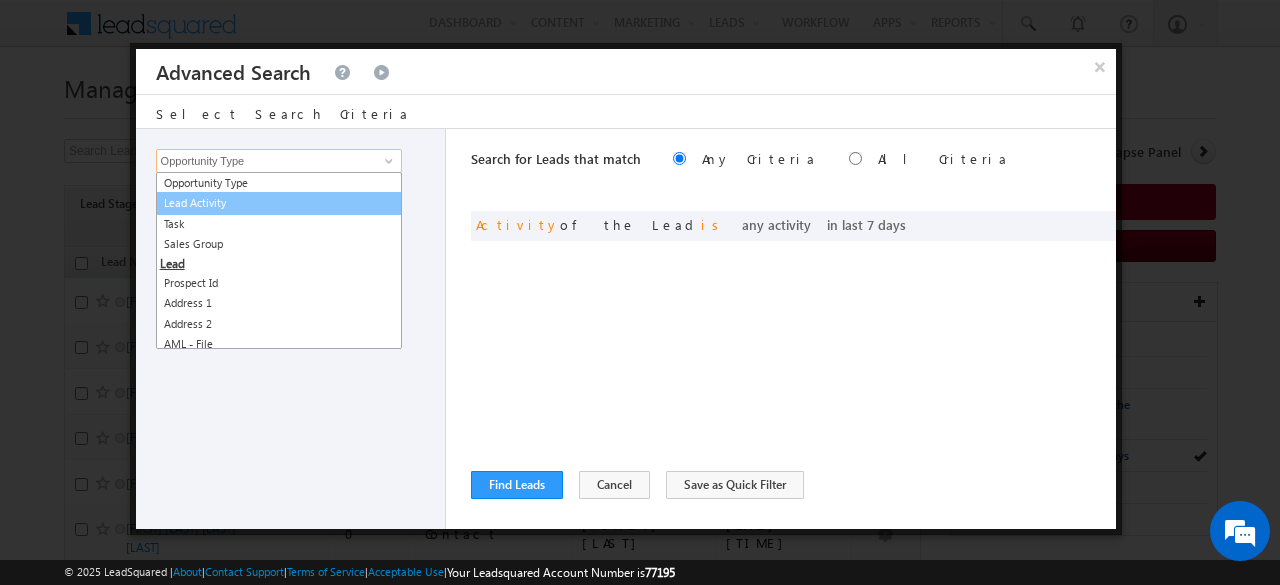 click on "Lead Activity" at bounding box center (279, 203) 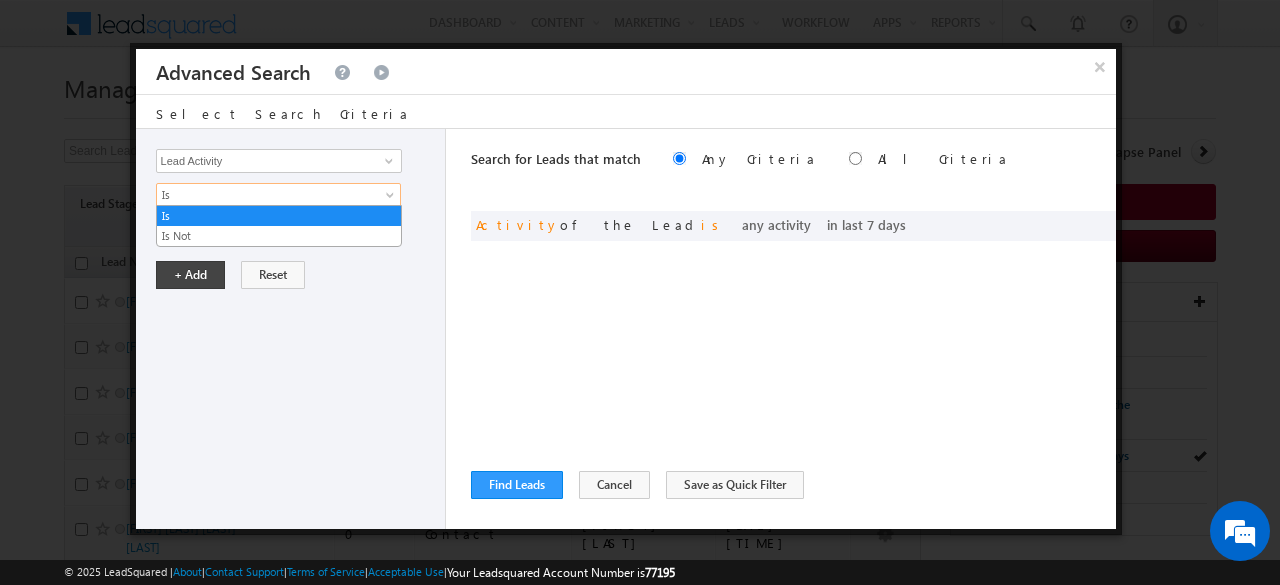 click on "Is" at bounding box center (265, 195) 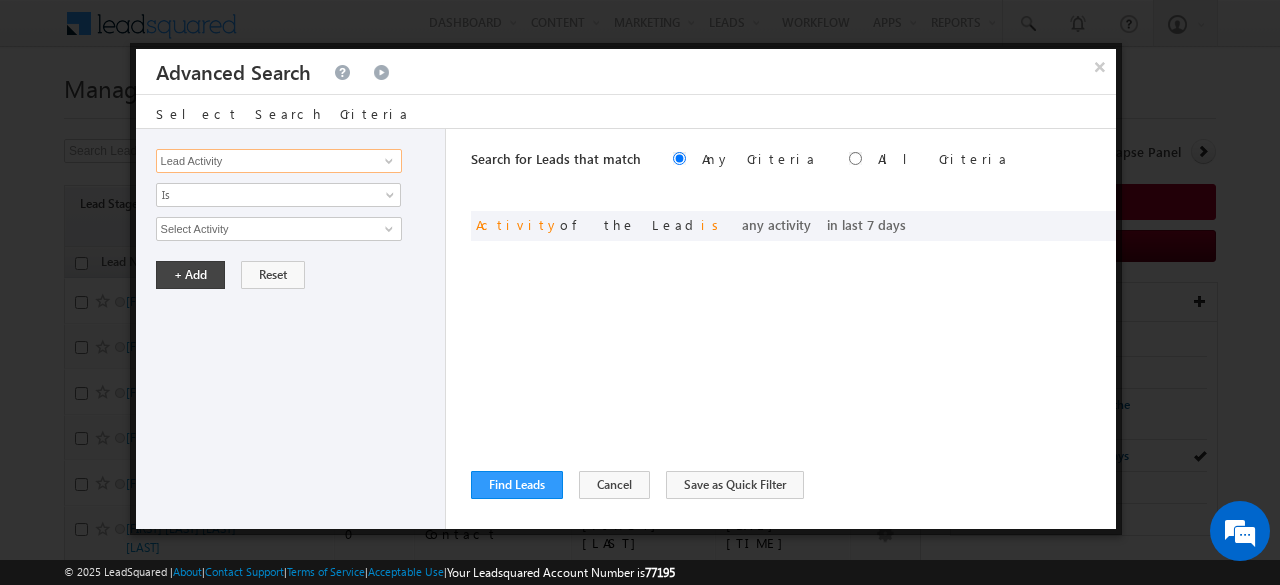 click on "Lead Activity" at bounding box center [279, 161] 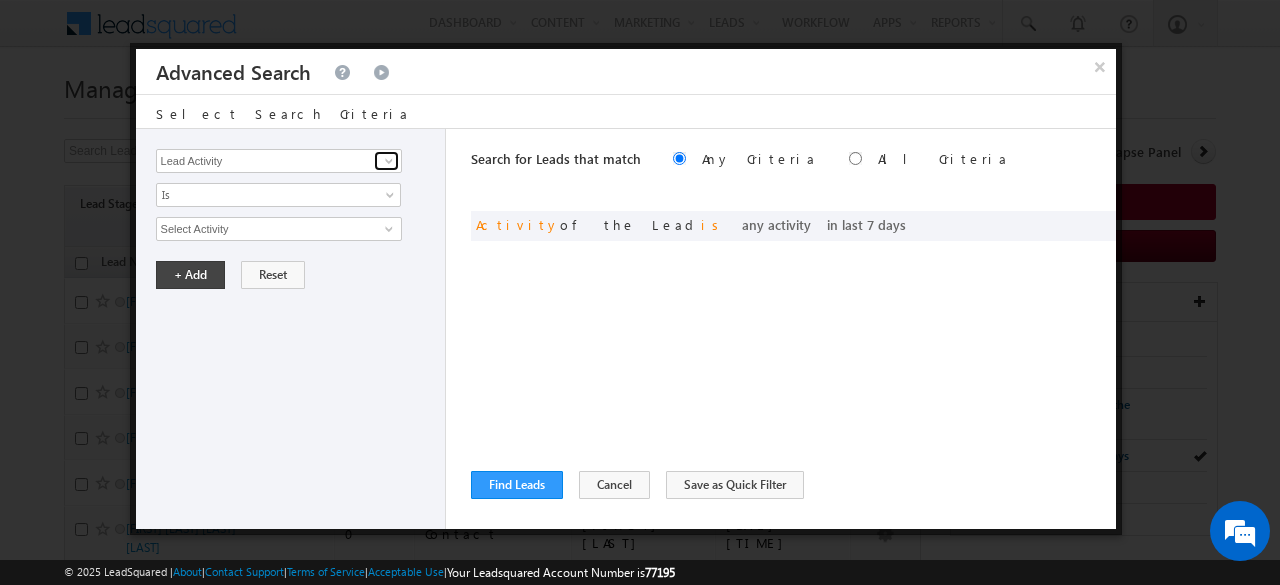 click at bounding box center [389, 161] 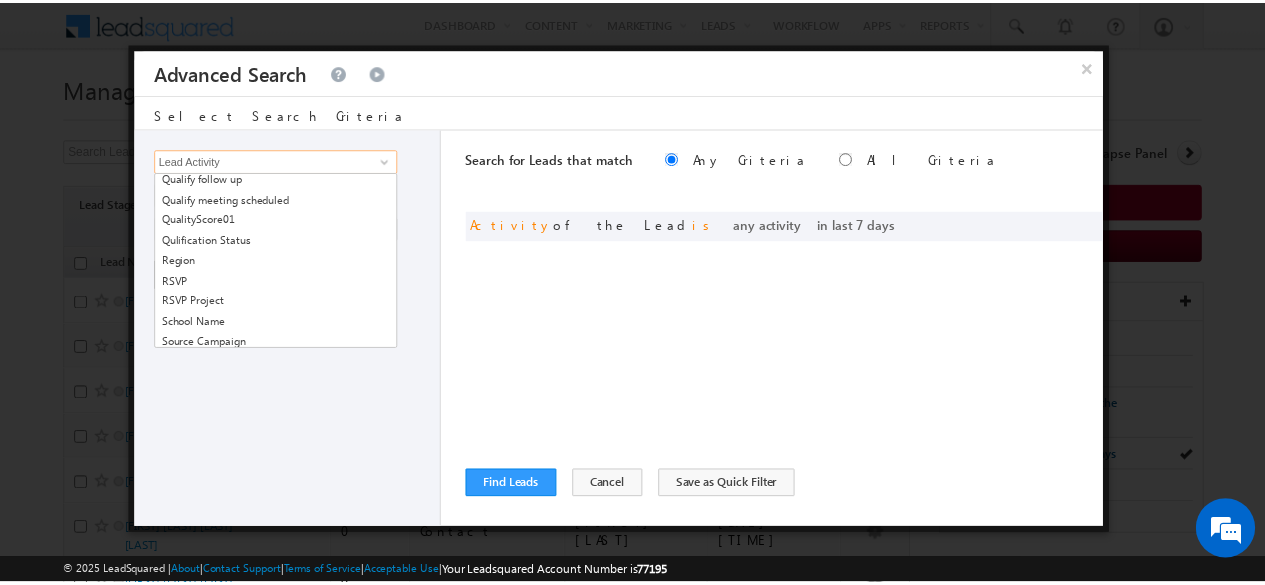 scroll, scrollTop: 1628, scrollLeft: 0, axis: vertical 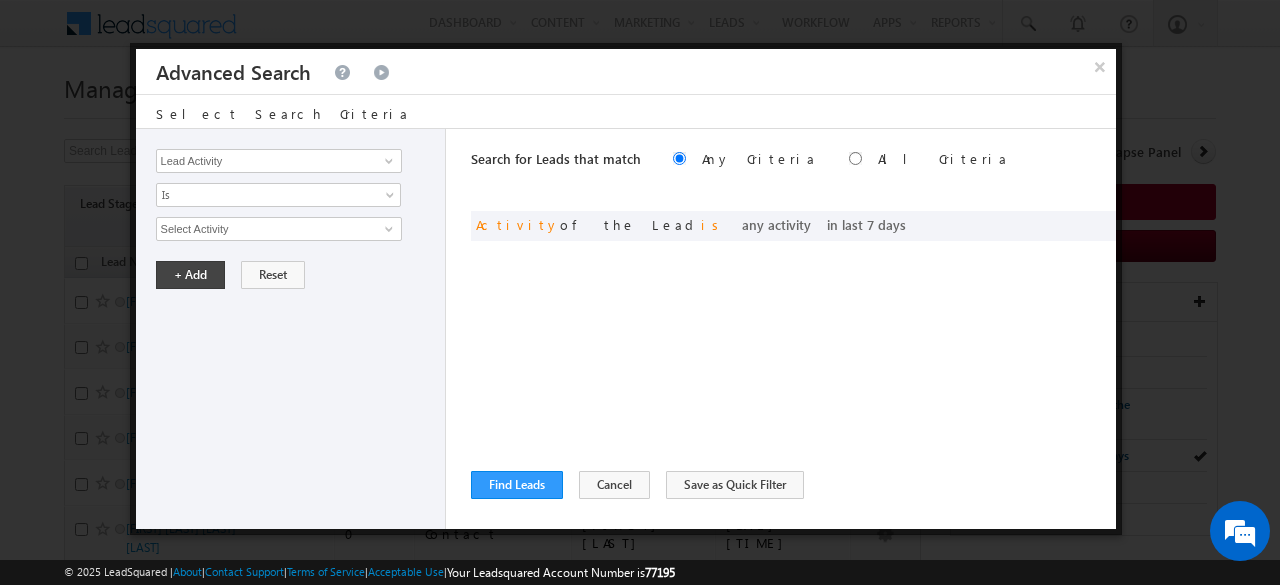 click at bounding box center [640, 292] 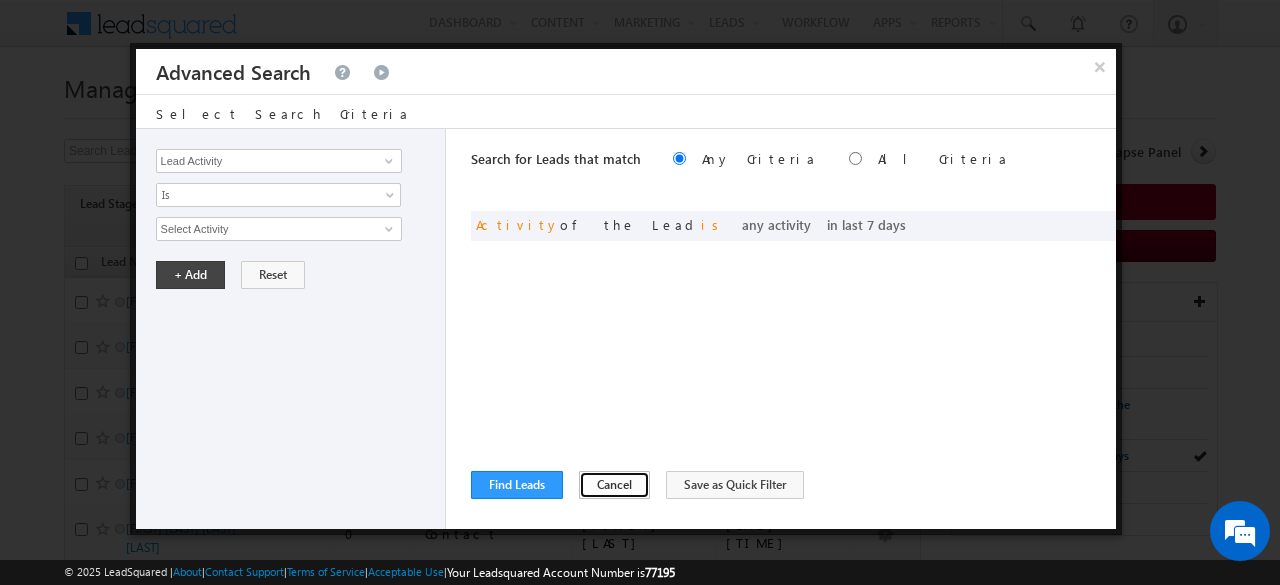 click on "Cancel" at bounding box center [614, 485] 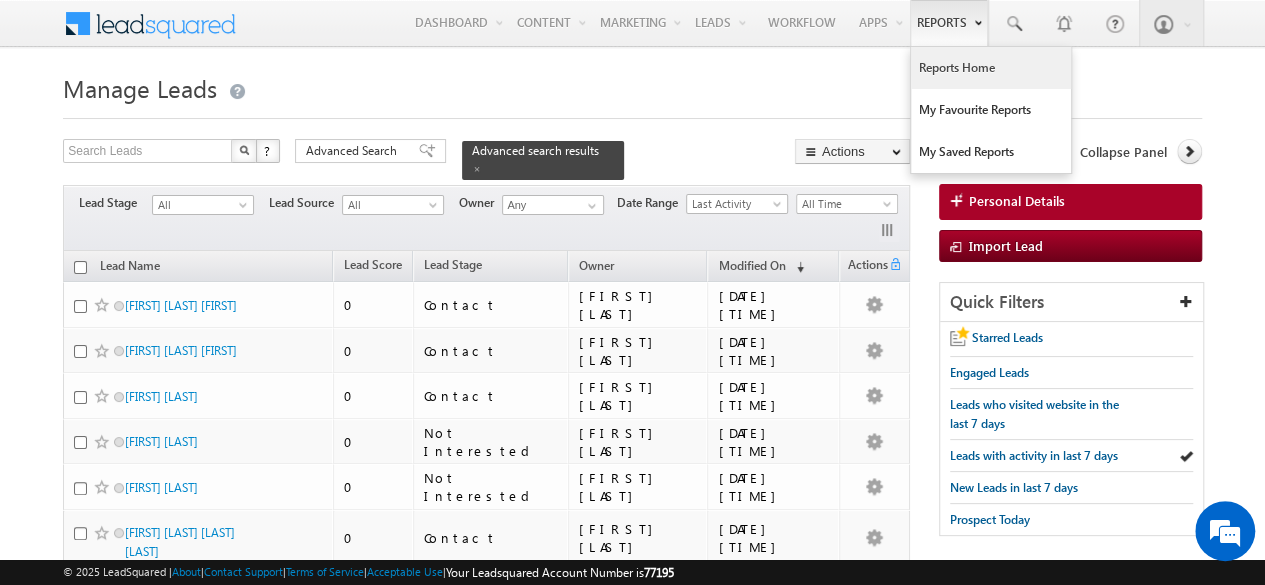 click on "Reports Home" at bounding box center (991, 68) 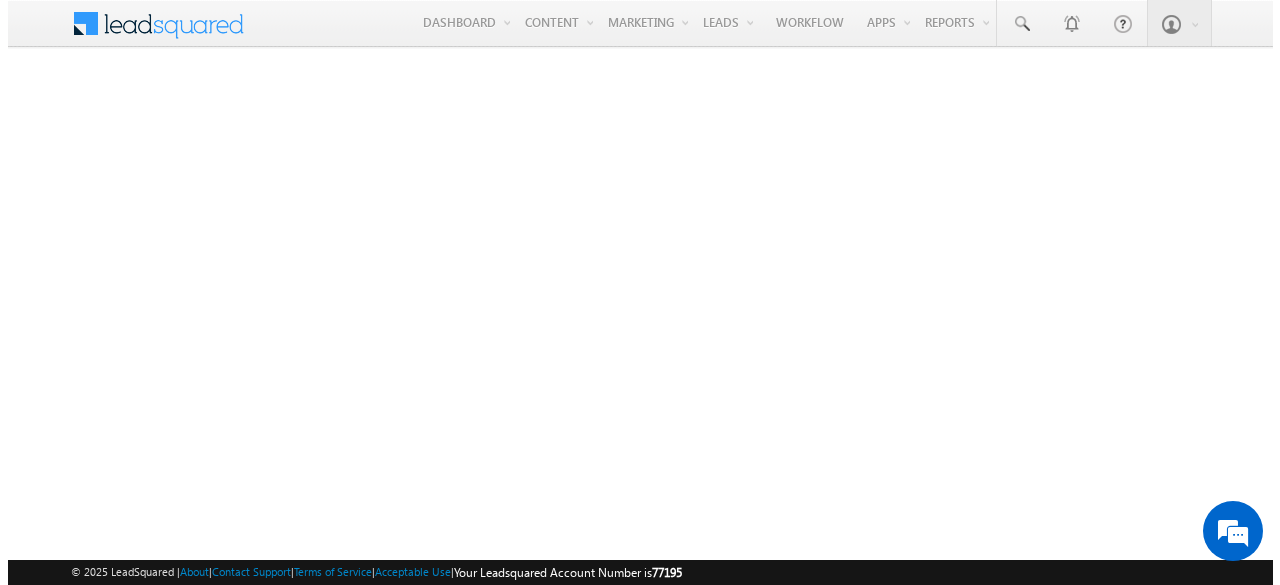 scroll, scrollTop: 0, scrollLeft: 0, axis: both 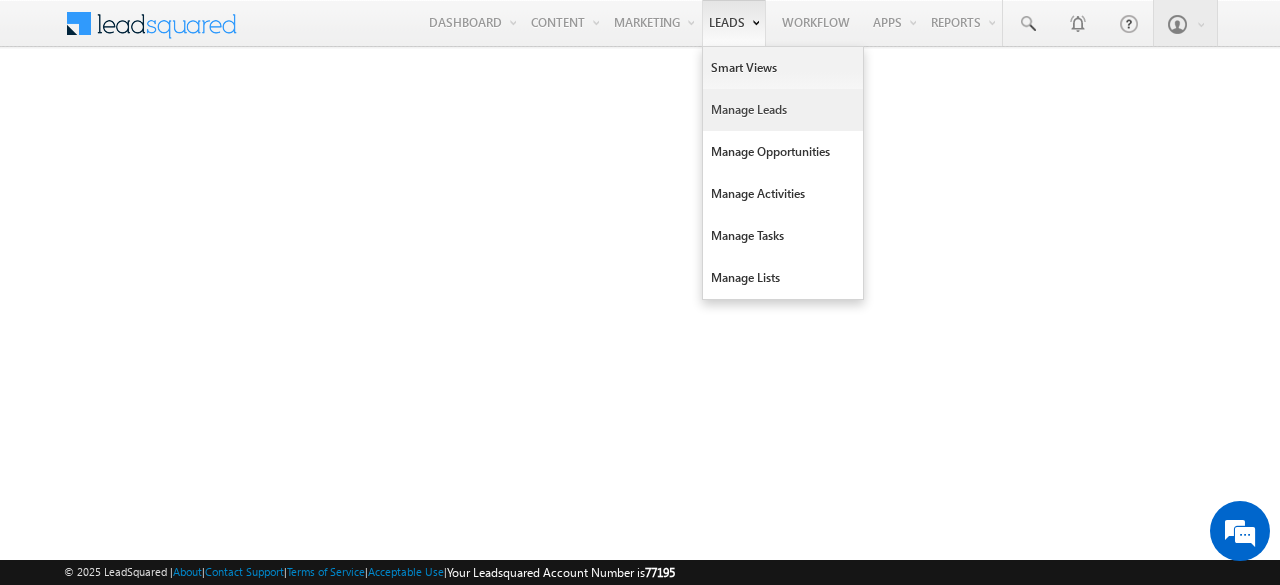 click on "Manage Leads" at bounding box center [783, 110] 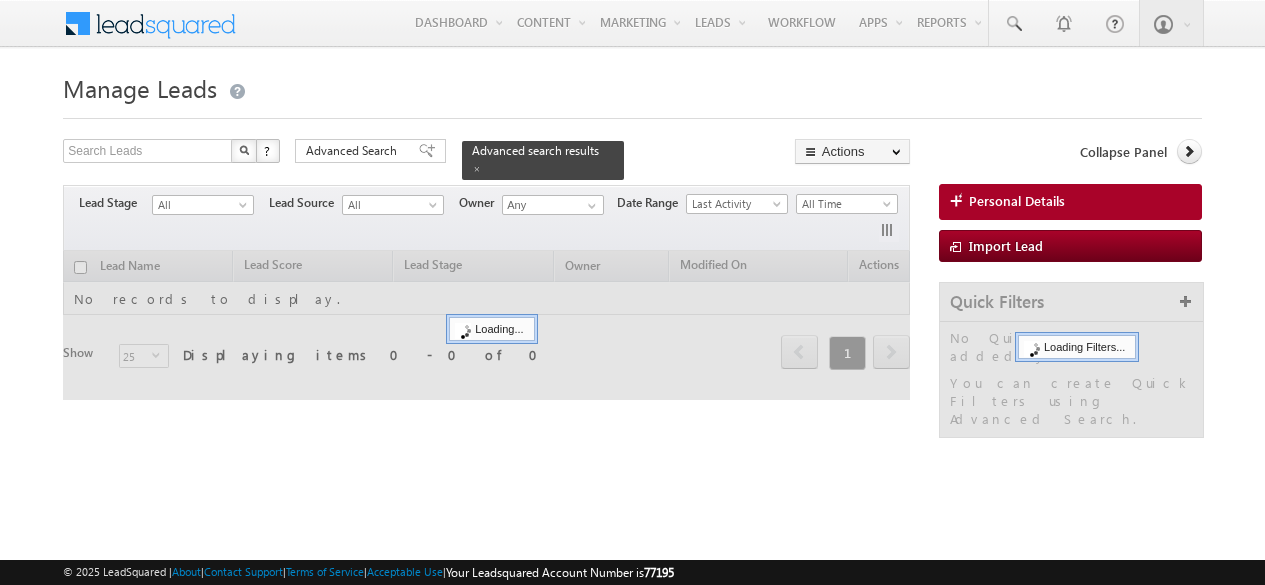 scroll, scrollTop: 0, scrollLeft: 0, axis: both 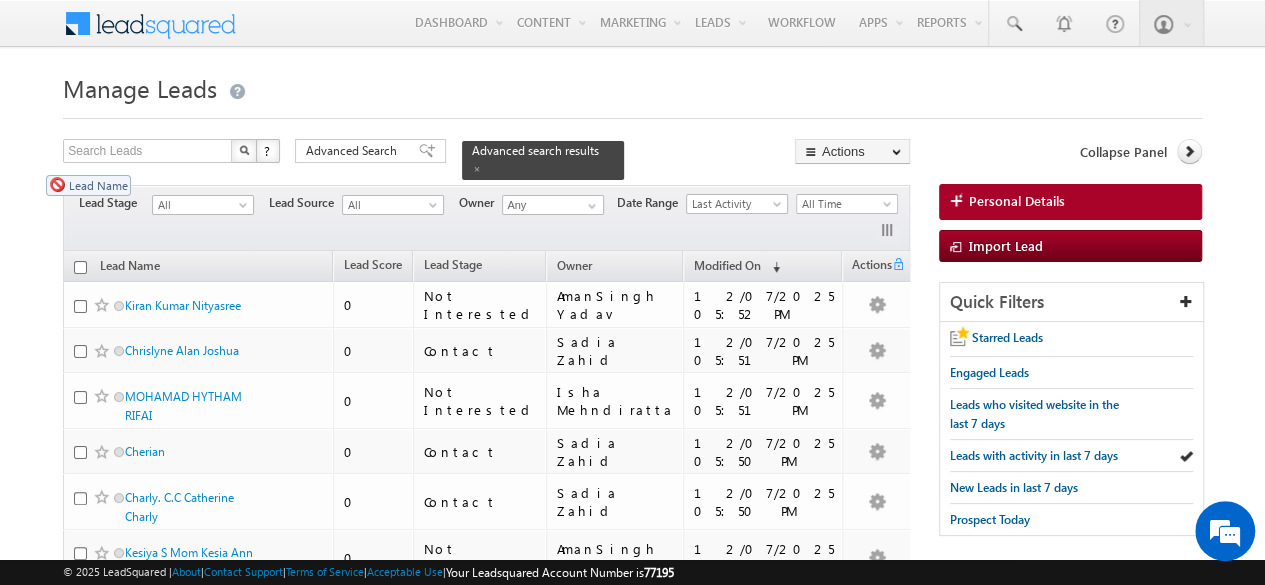 drag, startPoint x: 71, startPoint y: 245, endPoint x: 36, endPoint y: 165, distance: 87.32124 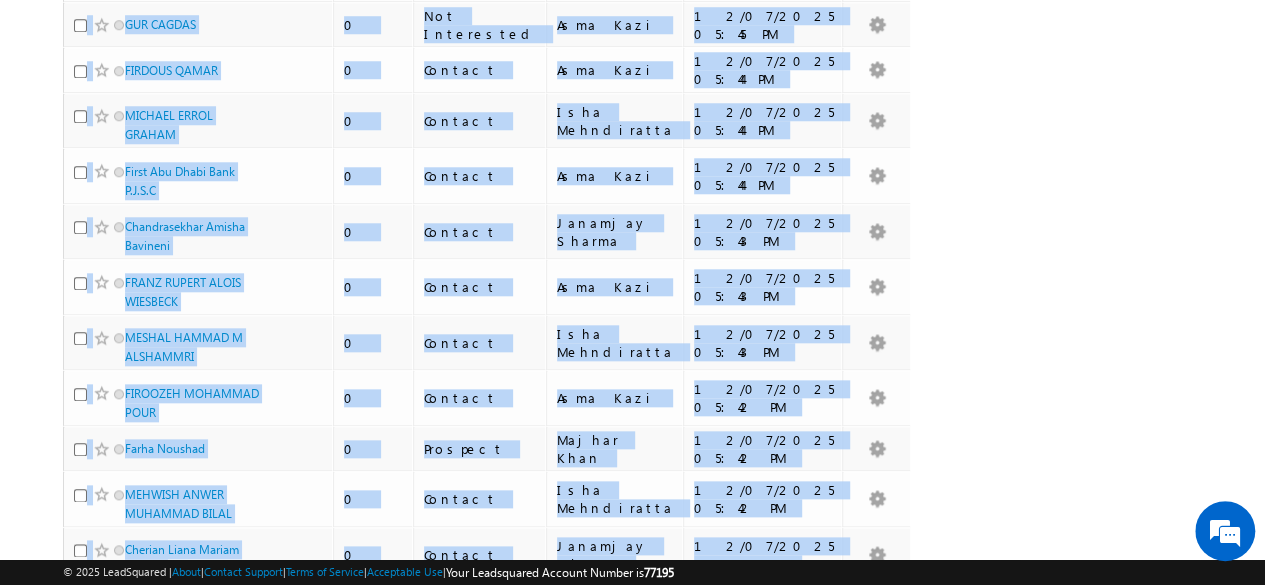 scroll, scrollTop: 1090, scrollLeft: 0, axis: vertical 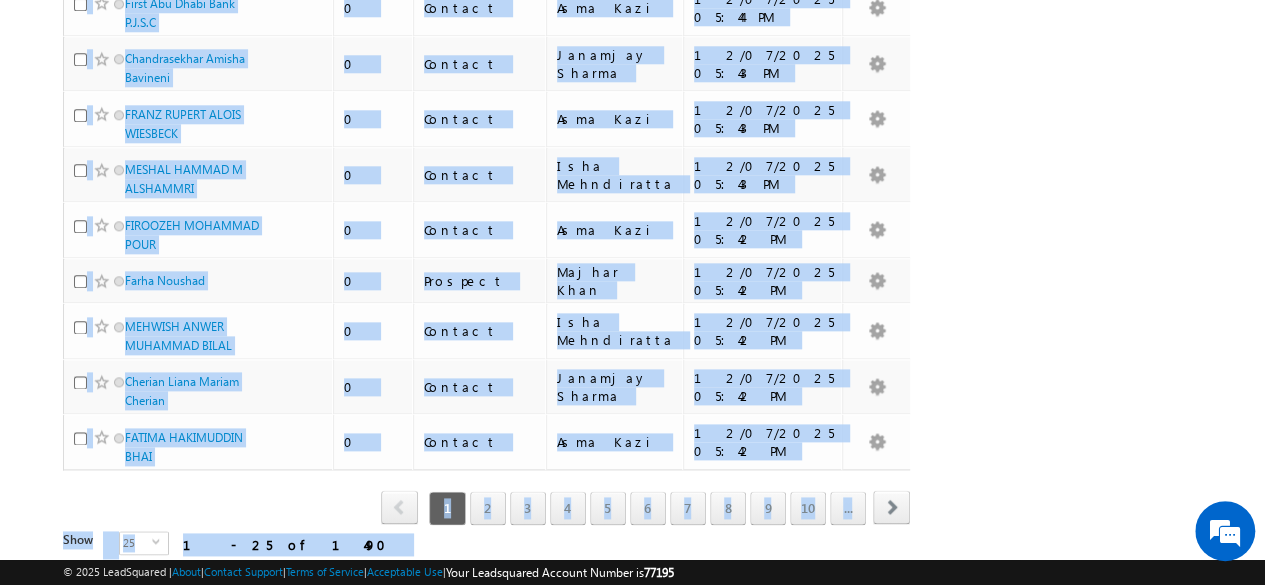 drag, startPoint x: 71, startPoint y: 219, endPoint x: 786, endPoint y: 597, distance: 808.7701 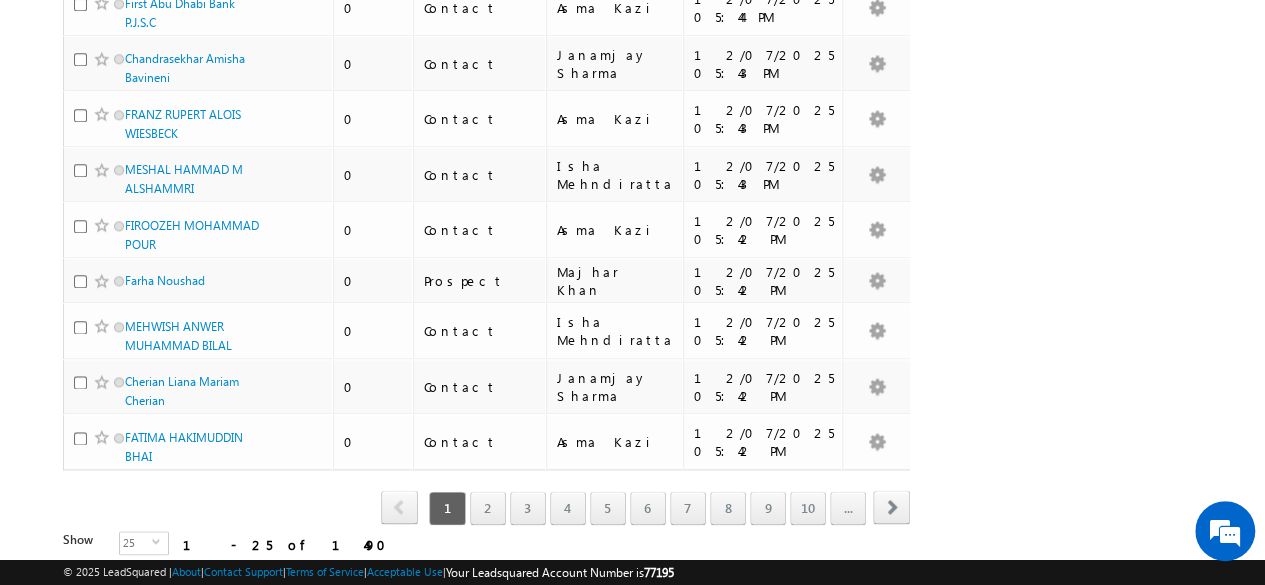 click on "Search Leads X ?   1490 results found
Advanced Search
Advanced Search
Advanced search results
Actions" at bounding box center [632, -170] 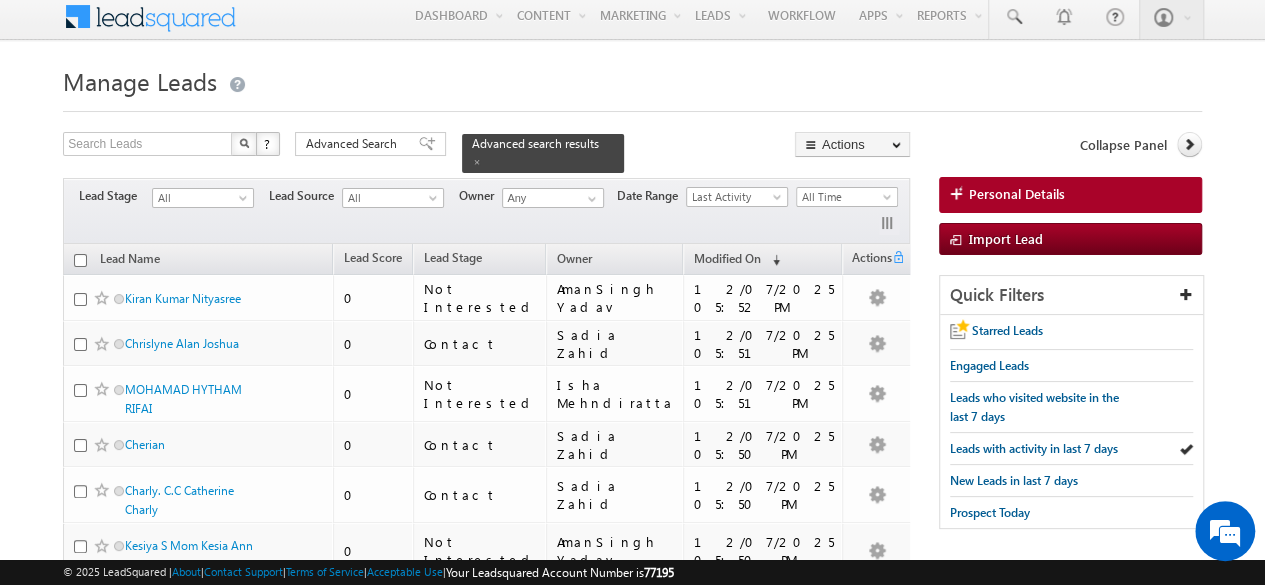 scroll, scrollTop: 0, scrollLeft: 0, axis: both 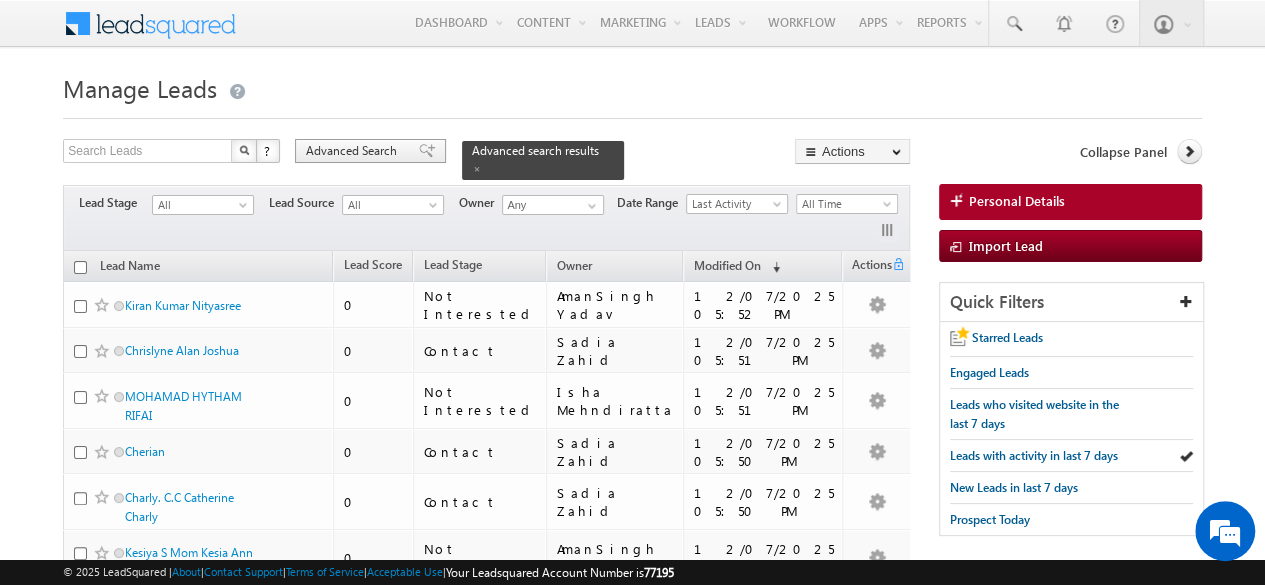 click at bounding box center [427, 151] 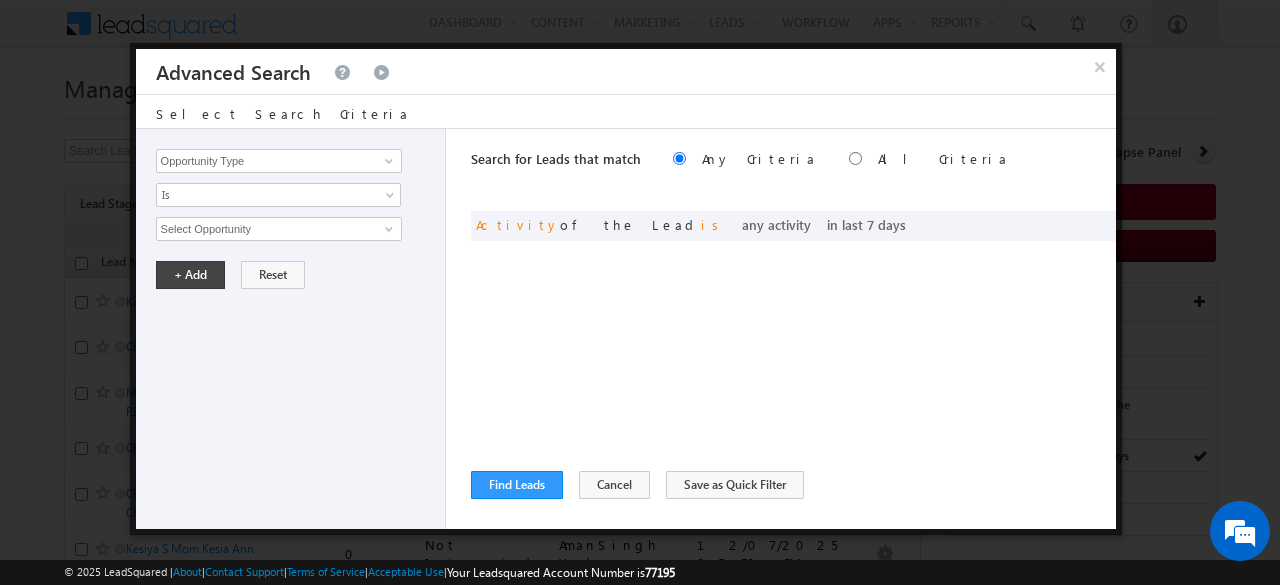 click at bounding box center (640, 292) 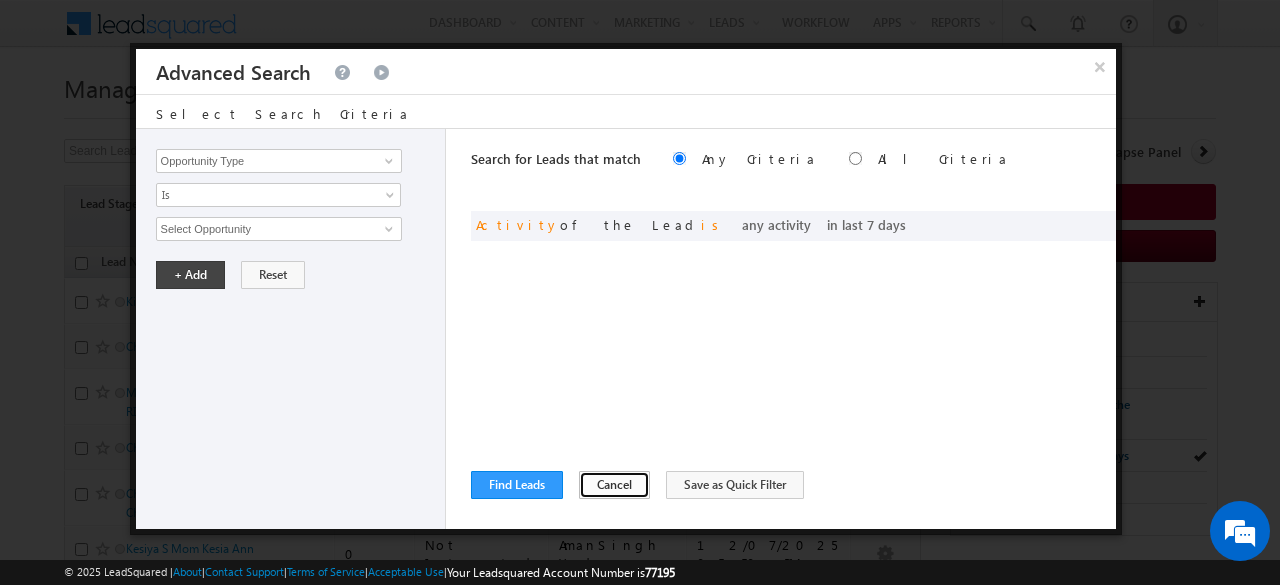 click on "Cancel" at bounding box center [614, 485] 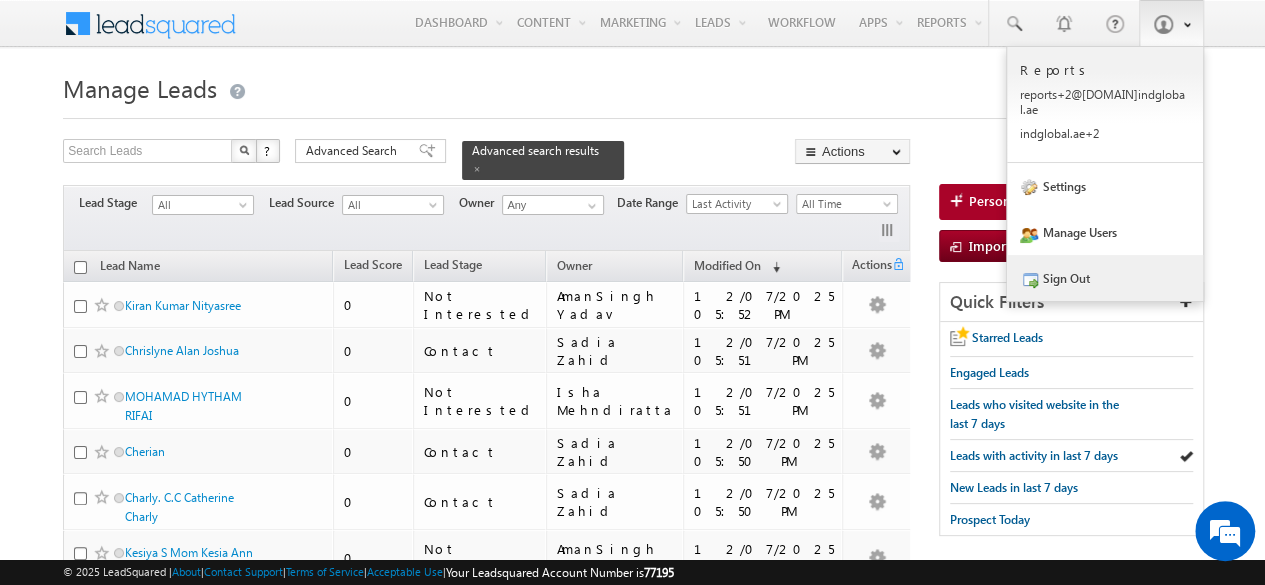 click on "Sign Out" at bounding box center (1105, 278) 